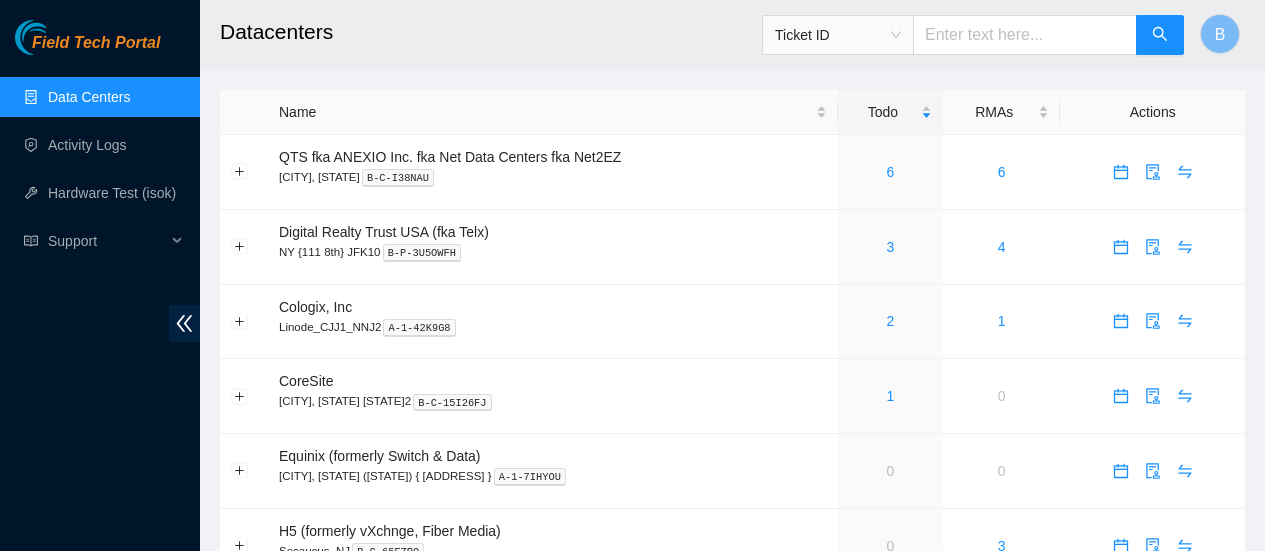 scroll, scrollTop: 0, scrollLeft: 0, axis: both 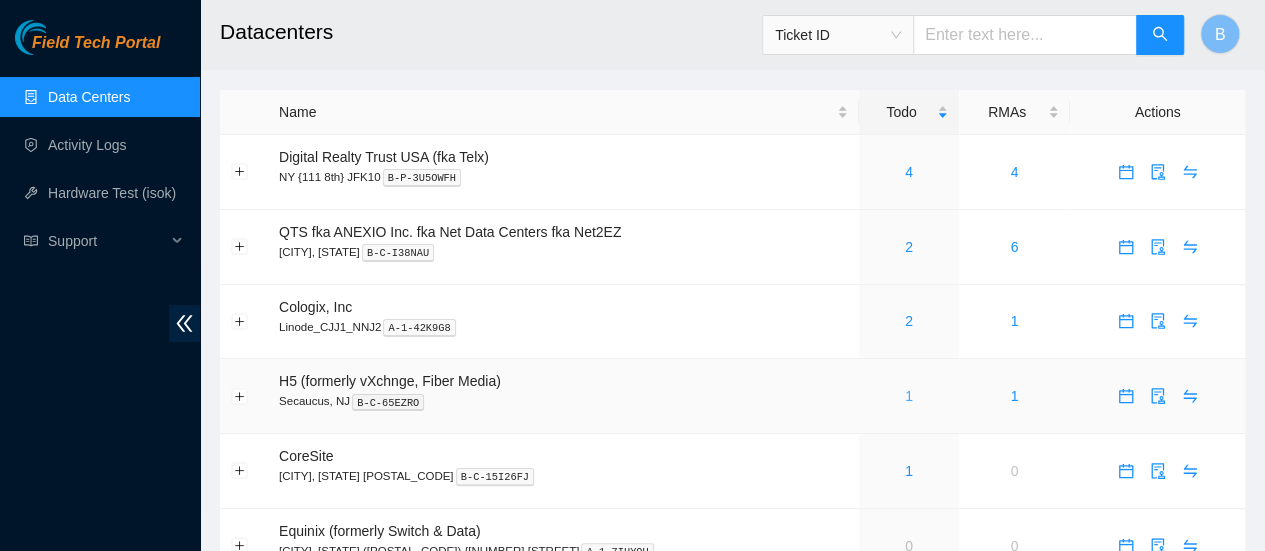 click on "1" at bounding box center [909, 396] 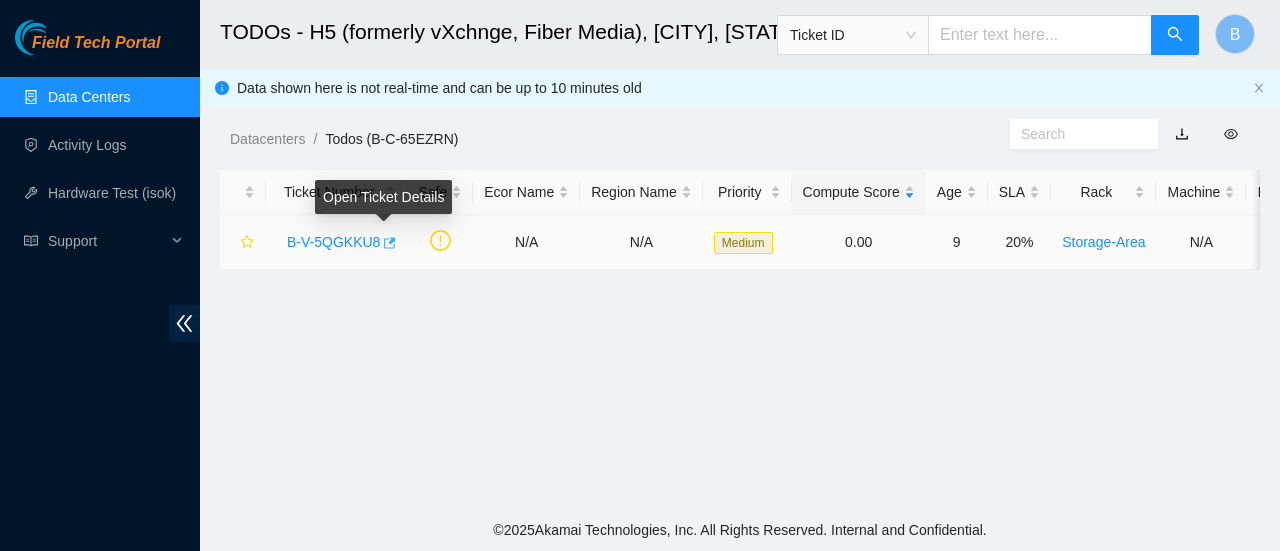 click 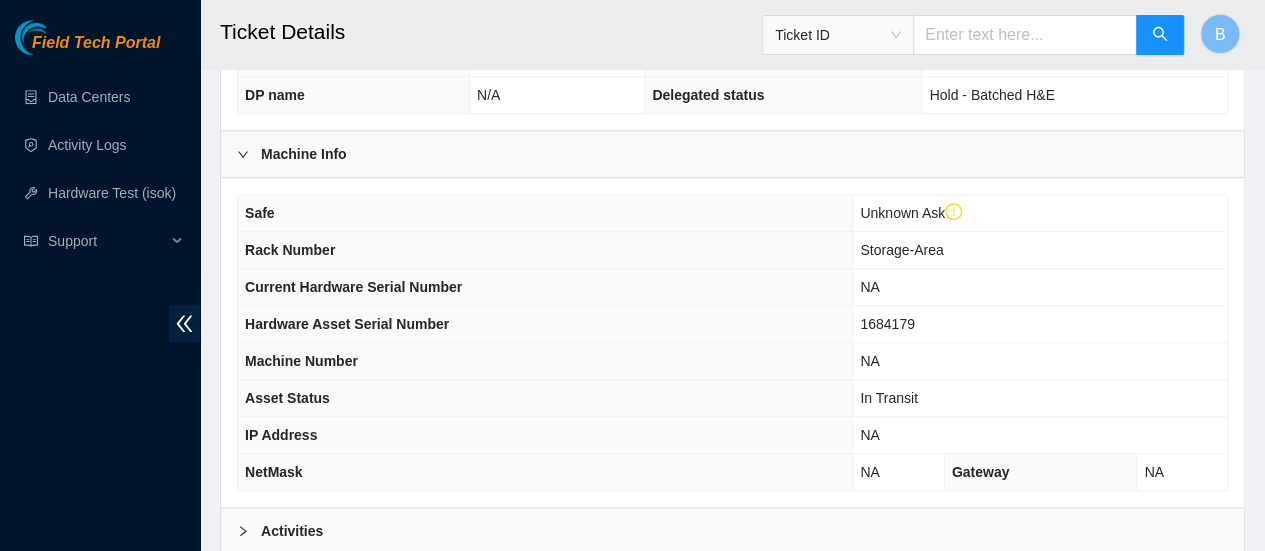 scroll, scrollTop: 794, scrollLeft: 0, axis: vertical 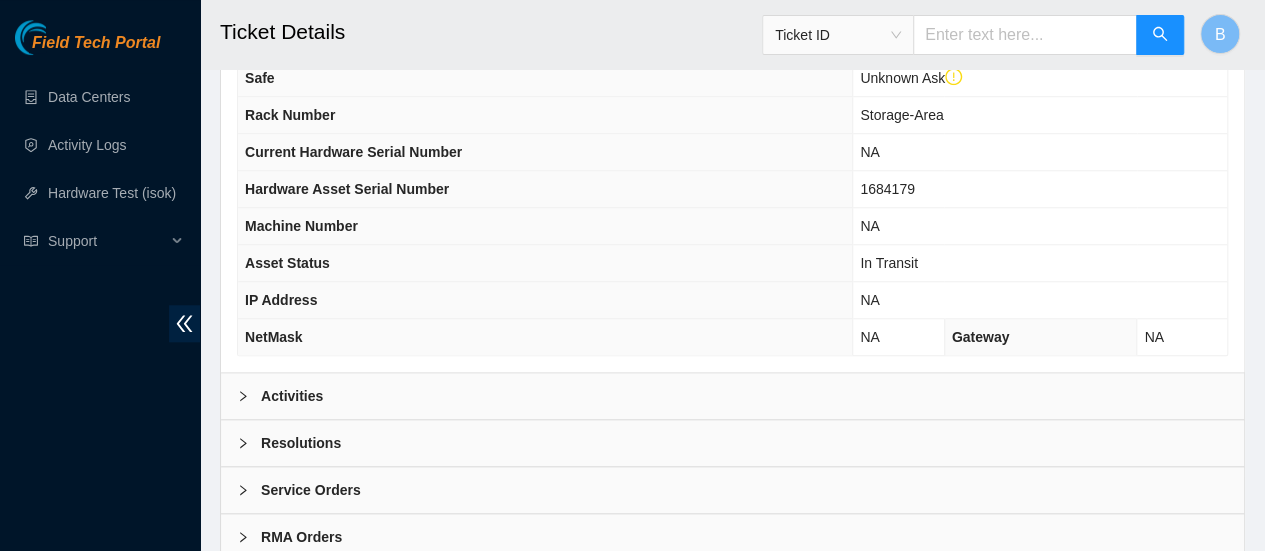 click on "Activities" at bounding box center (732, 396) 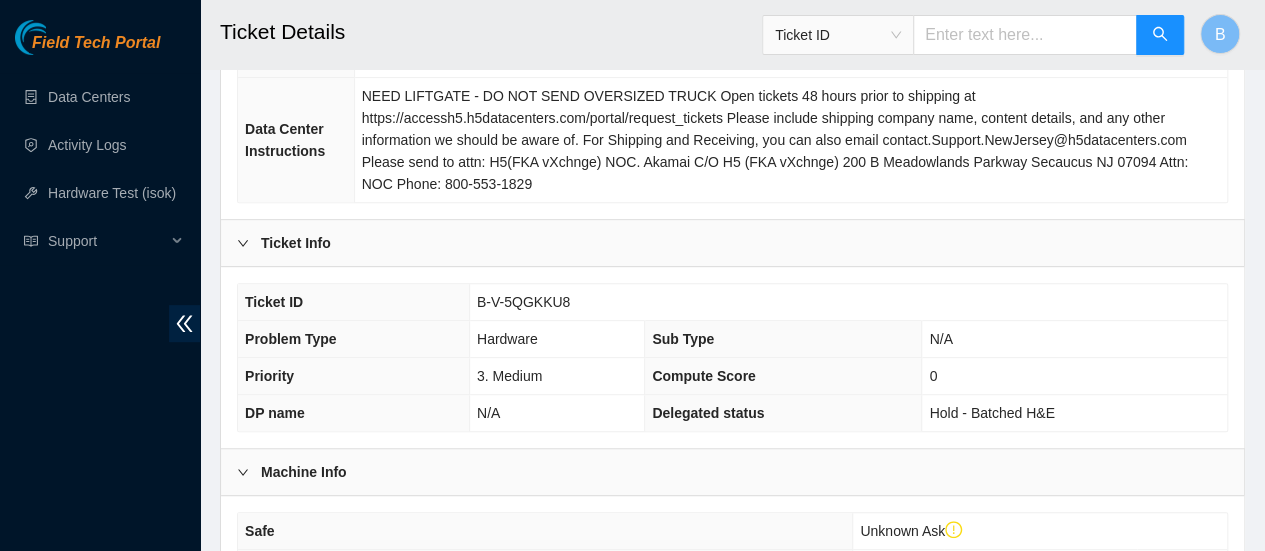 scroll, scrollTop: 259, scrollLeft: 0, axis: vertical 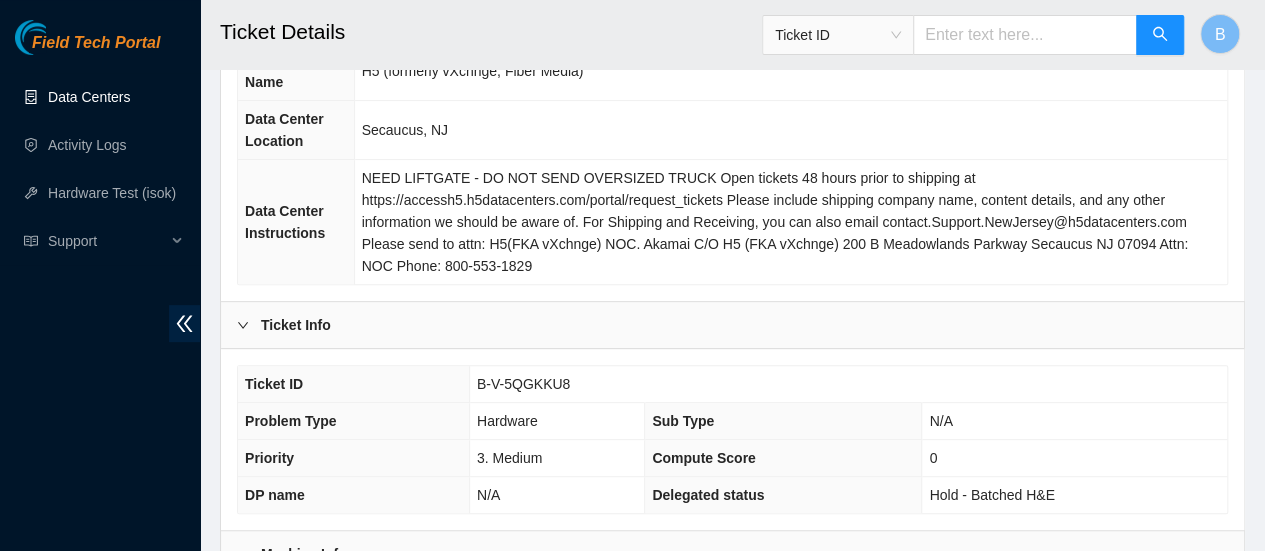 click on "Data Centers" at bounding box center (89, 97) 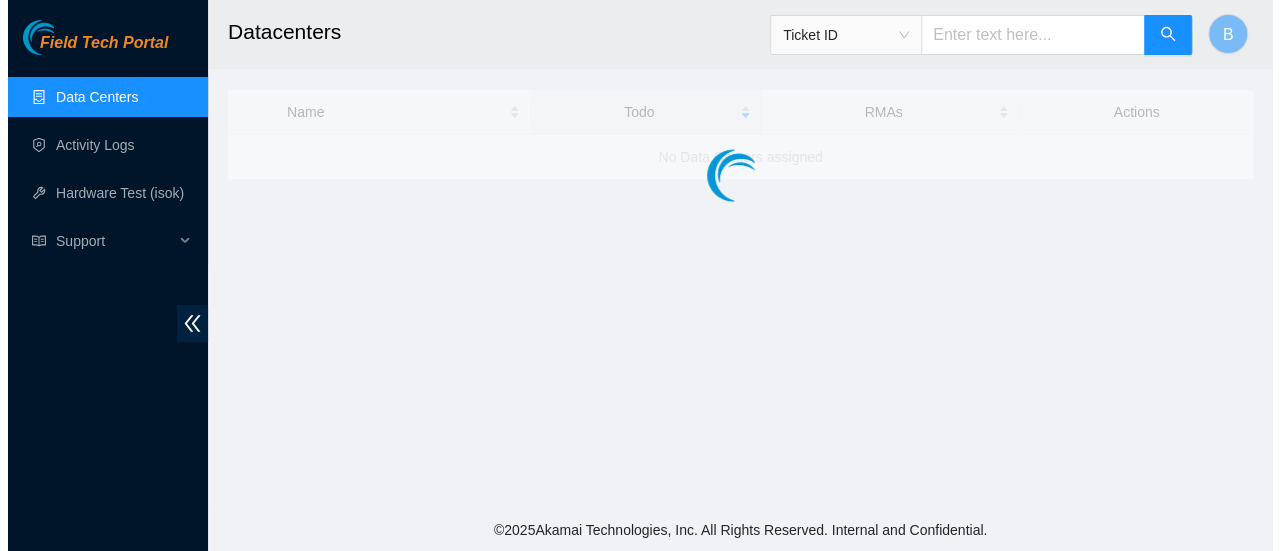 scroll, scrollTop: 0, scrollLeft: 0, axis: both 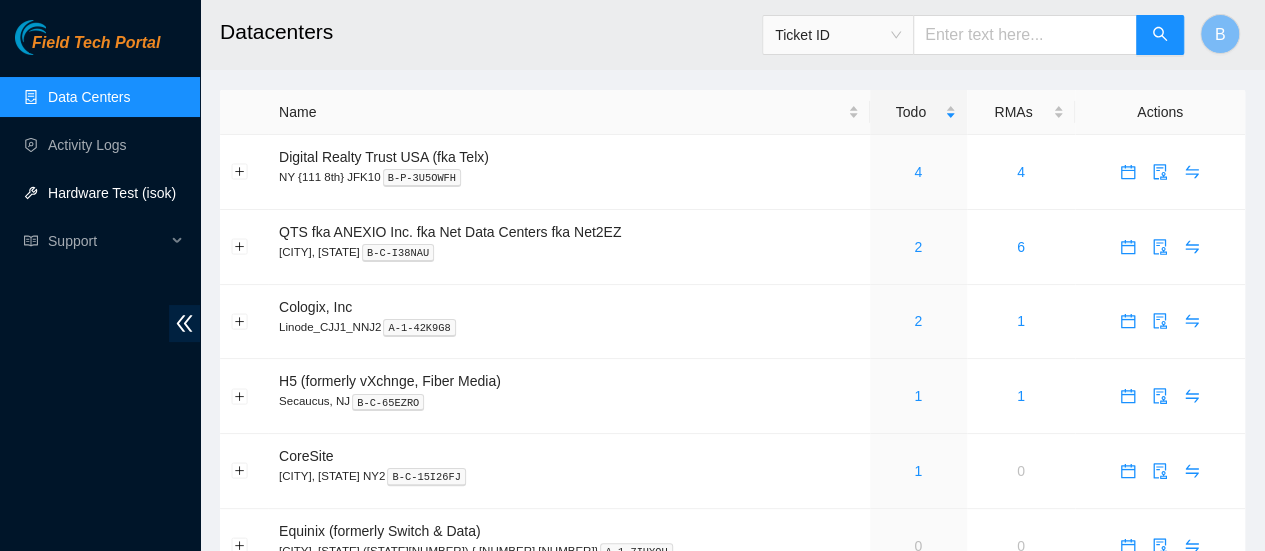 click on "Hardware Test (isok)" at bounding box center (112, 193) 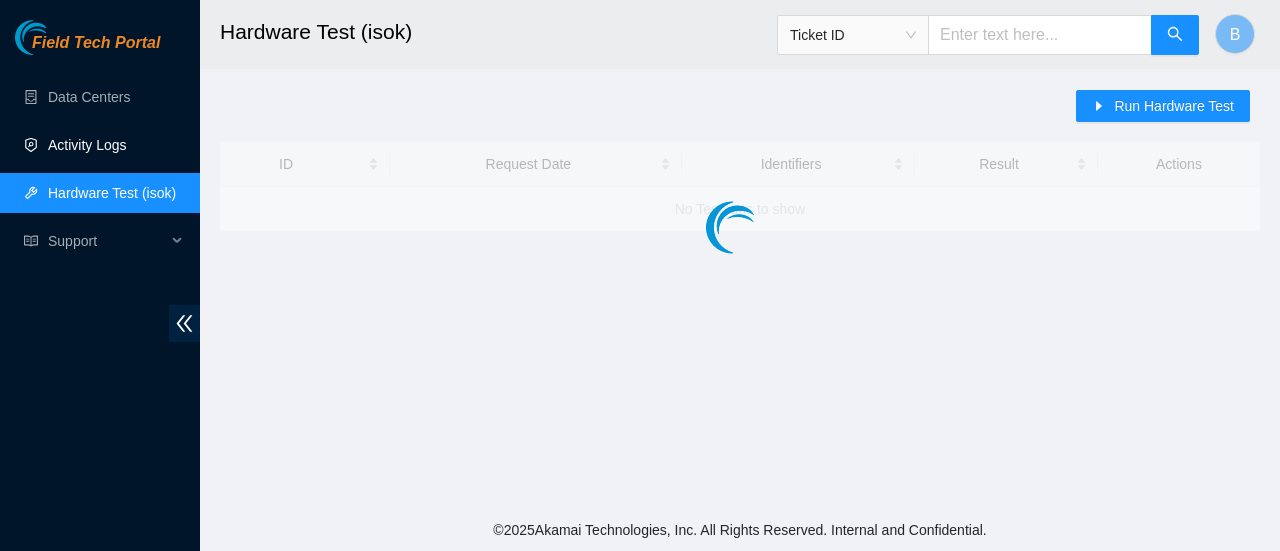 click on "Activity Logs" at bounding box center (87, 145) 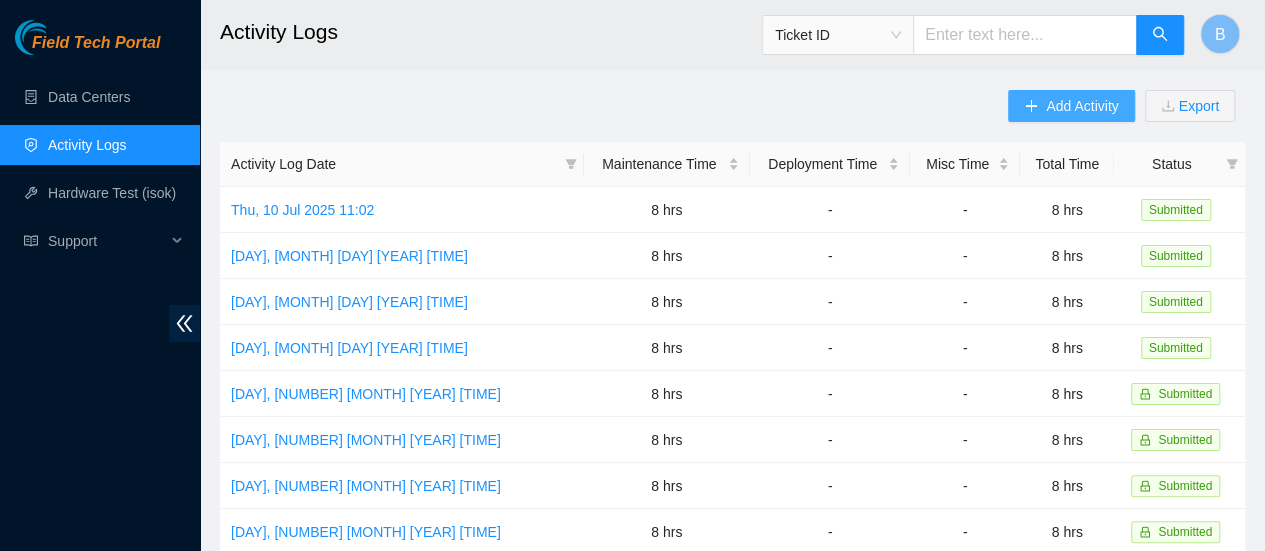 click on "Add Activity" at bounding box center (1082, 106) 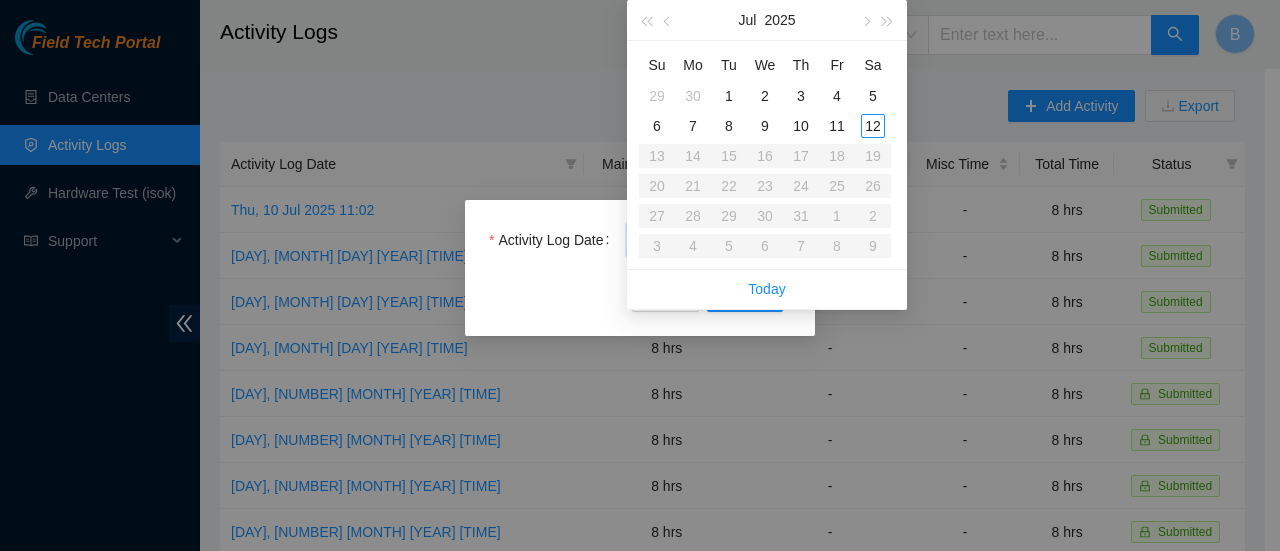 click on "Field Tech Portal Data Centers Activity Logs Hardware Test (isok) Support   Activity Logs    Ticket ID B Add Activity Export Activity Log Date Maintenance Time Deployment Time Misc Time Total Time Status             [DAY], [MONTH] [DAY] [YEAR] [TIME] [DURATION]  - - [DURATION]  Submitted [DAY], [MONTH] [DAY] [YEAR] [TIME] [DURATION]  - - [DURATION]  Submitted [DAY], [MONTH] [DAY] [YEAR] [TIME] [DURATION]  - - [DURATION]  Submitted [DAY], [MONTH] [DAY] [YEAR] [TIME] [DURATION]  - - [DURATION]  Submitted [DAY], [MONTH] [DAY] [YEAR] [TIME] [DURATION]  - - [DURATION]  Submitted [DAY], [MONTH] [DAY] [YEAR] [TIME] [DURATION]  - - [DURATION]  Submitted [DAY], [MONTH] [DAY] [YEAR] [TIME] [DURATION]  - - [DURATION]  Submitted [DAY], [MONTH] [DAY] [YEAR] [TIME] [DURATION]  - - [DURATION]  Submitted [DAY], [MONTH] [DAY] [YEAR] [TIME] [DURATION]  - - [DURATION]  Submitted [DAY], [MONTH] [DAY] [YEAR] [TIME] [DURATION]  - - [DURATION]  Submitted [DAY], [MONTH] [DAY] [YEAR] [TIME] [DURATION]  - - [DURATION]  Submitted [DAY], [MONTH] [DAY] [YEAR] [TIME] [DURATION]  - - [DURATION]  Submitted [DAY], [MONTH] [DAY] [YEAR] [TIME] [DURATION]  - - [DURATION]  Submitted [DAY], [MONTH] [DAY] [YEAR] [TIME] [DURATION]  - - [DURATION]  Submitted [DAY], [MONTH] [DAY] [YEAR] [TIME] [DURATION]  - - [DURATION]  Submitted" at bounding box center [632, 275] 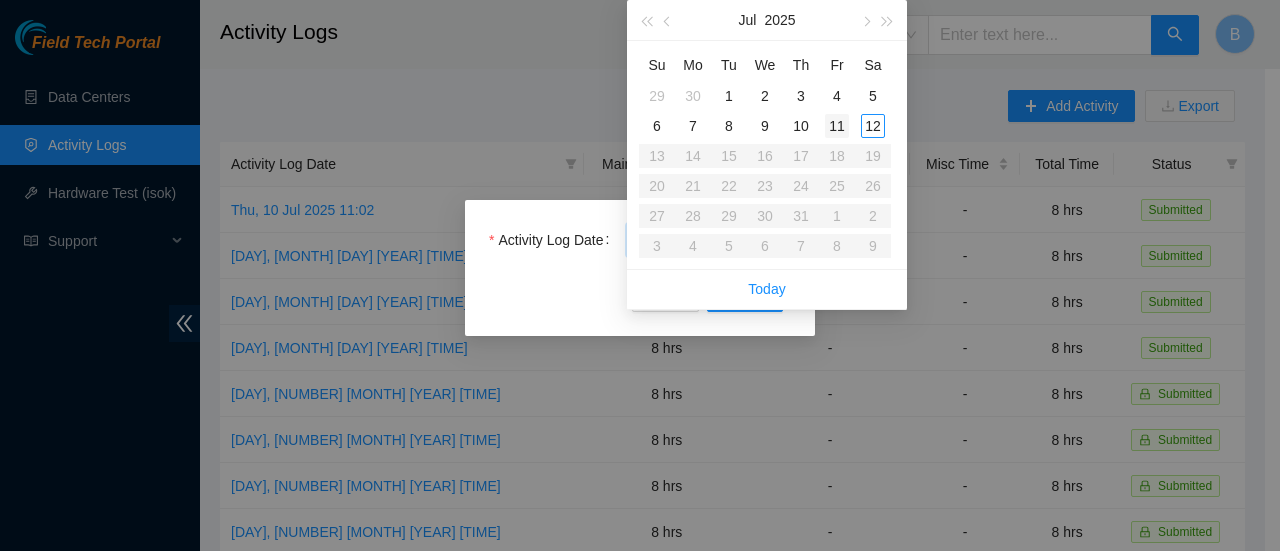 type on "2025-07-11" 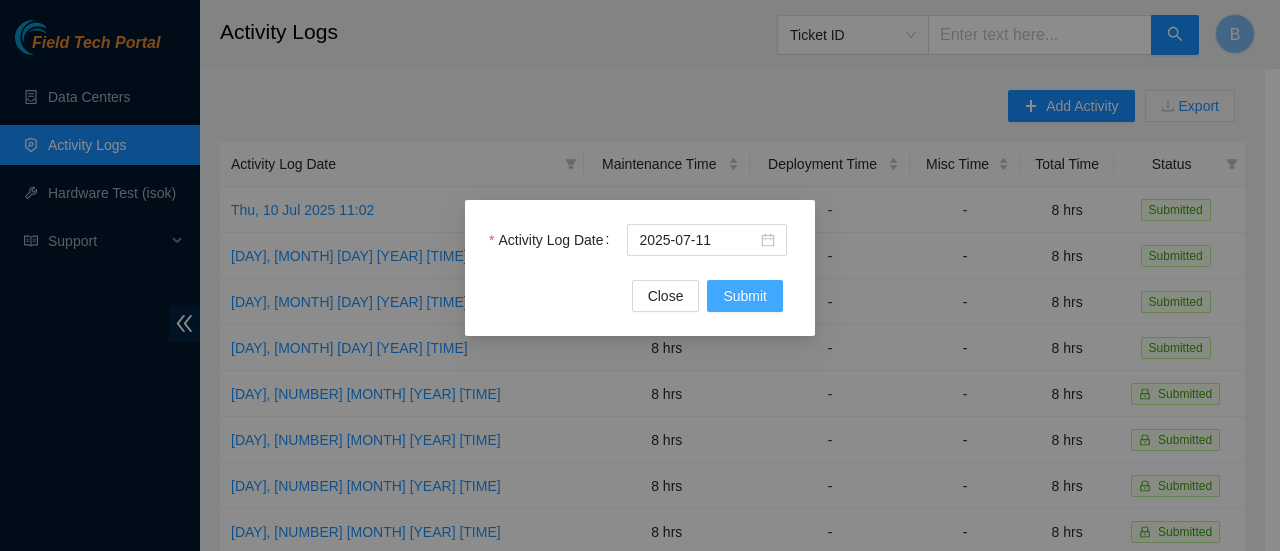 click on "Submit" at bounding box center (745, 296) 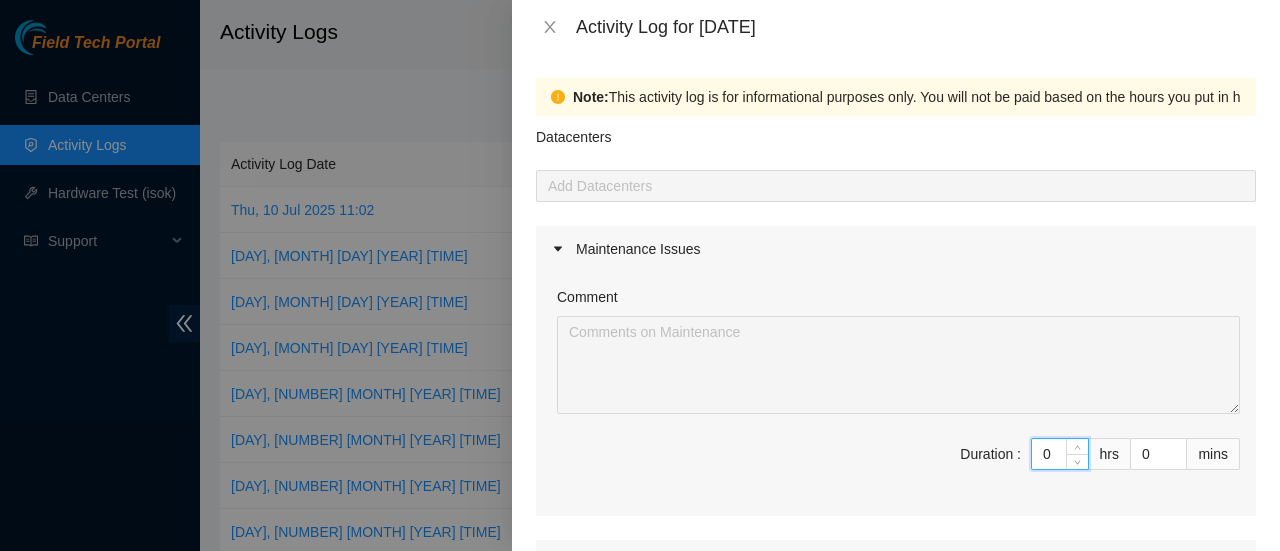 click on "0" at bounding box center (1060, 454) 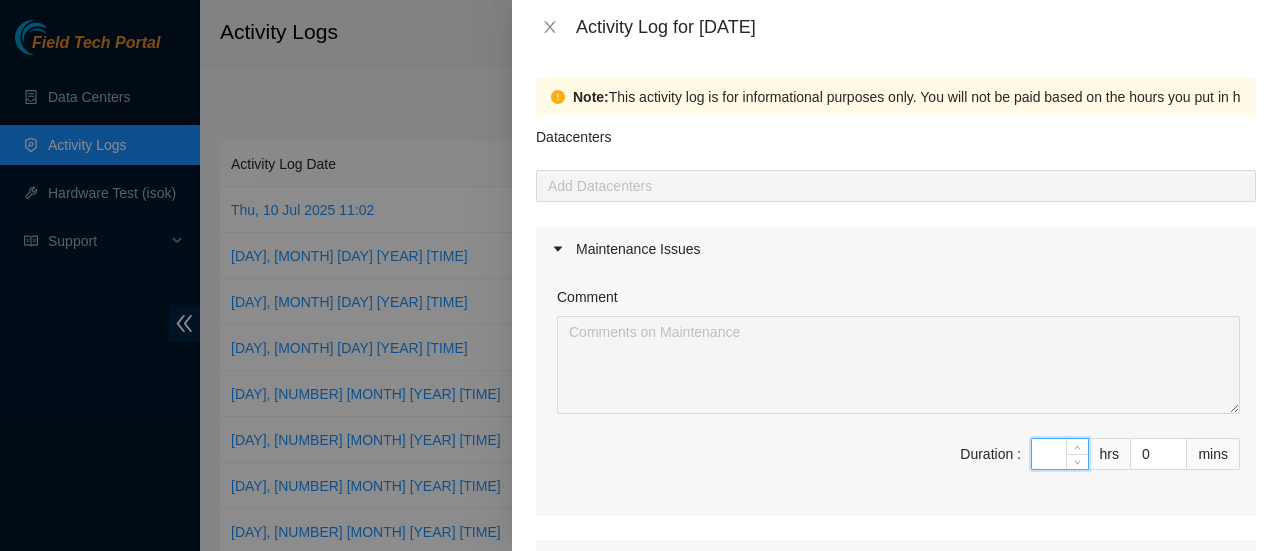 type on "8" 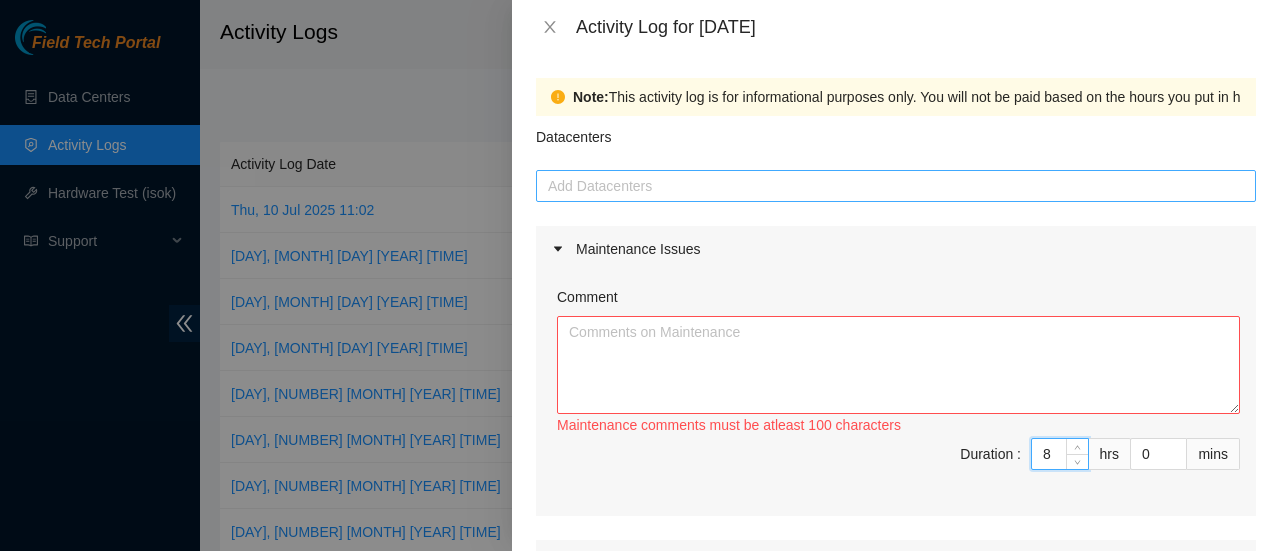 click at bounding box center (896, 186) 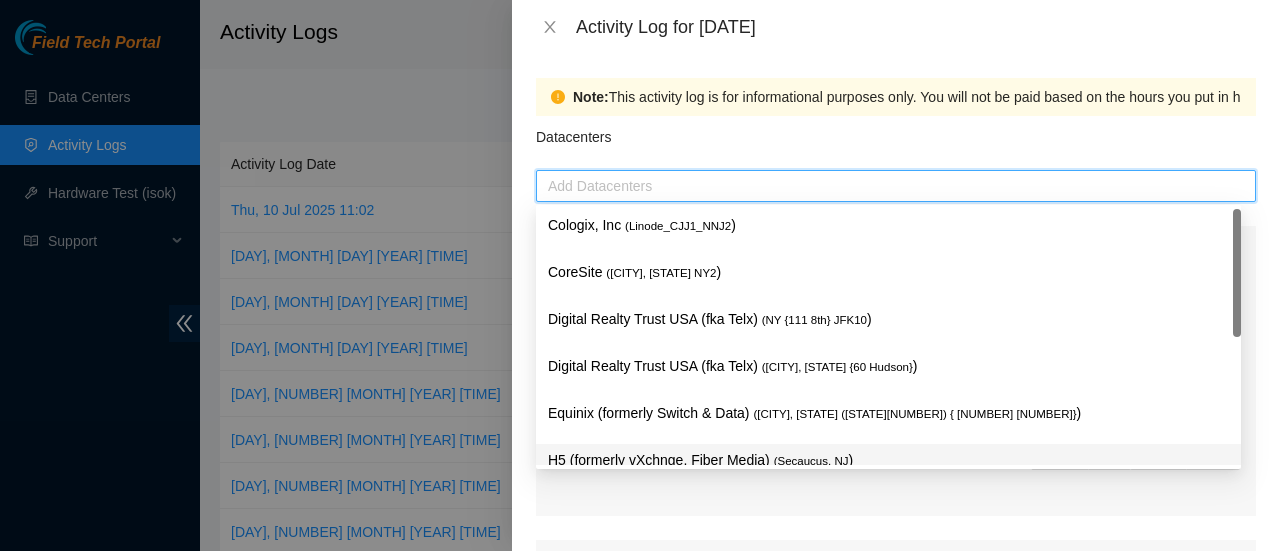 click on "H5 (formerly vXchnge, Fiber Media)   ( [CITY], [STATE] )" at bounding box center (888, 460) 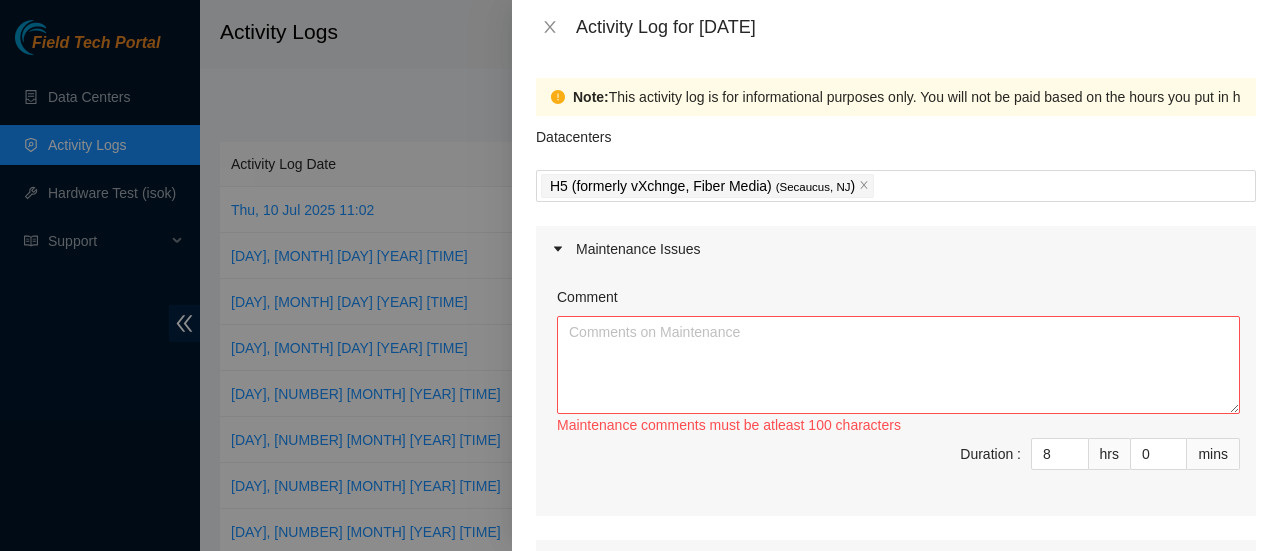 click on "Comment Maintenance comments must be atleast 100 characters Duration : [DURATION] [DURATION]" at bounding box center (896, 394) 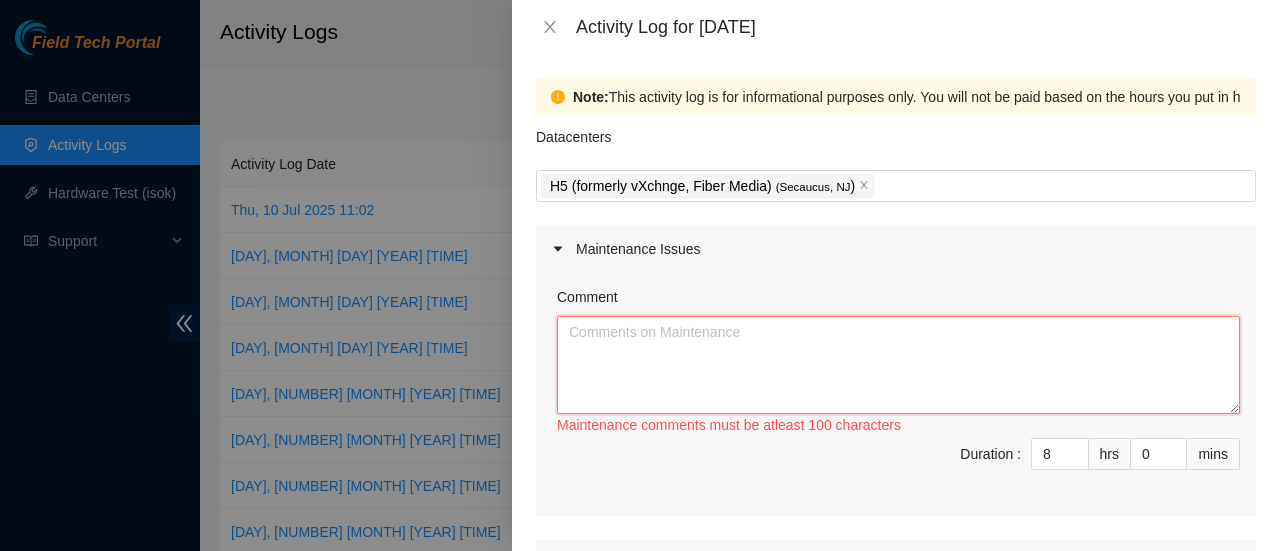 click on "Comment" at bounding box center (898, 365) 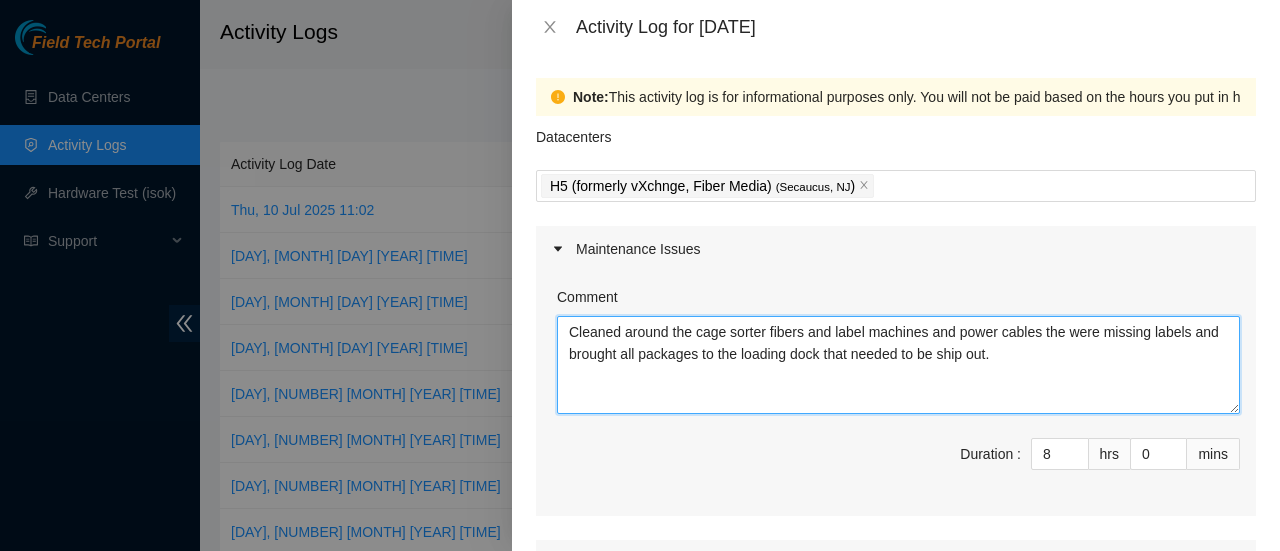 drag, startPoint x: 764, startPoint y: 328, endPoint x: 690, endPoint y: 326, distance: 74.02702 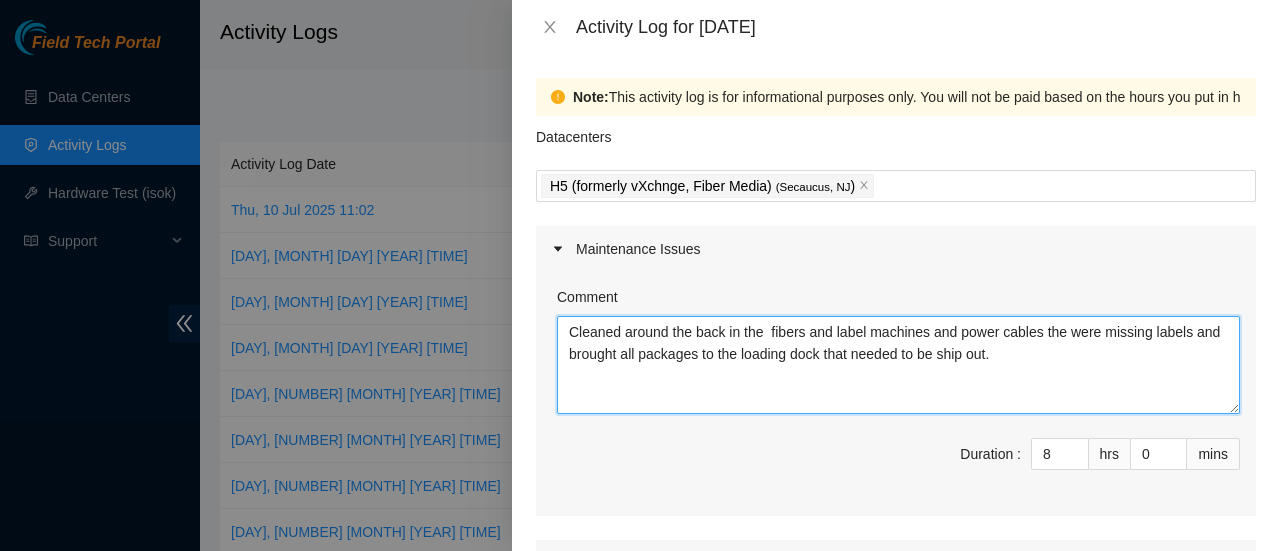 click on "Cleaned around the back in the  fibers and label machines and power cables the were missing labels and brought all packages to the loading dock that needed to be ship out." at bounding box center [898, 365] 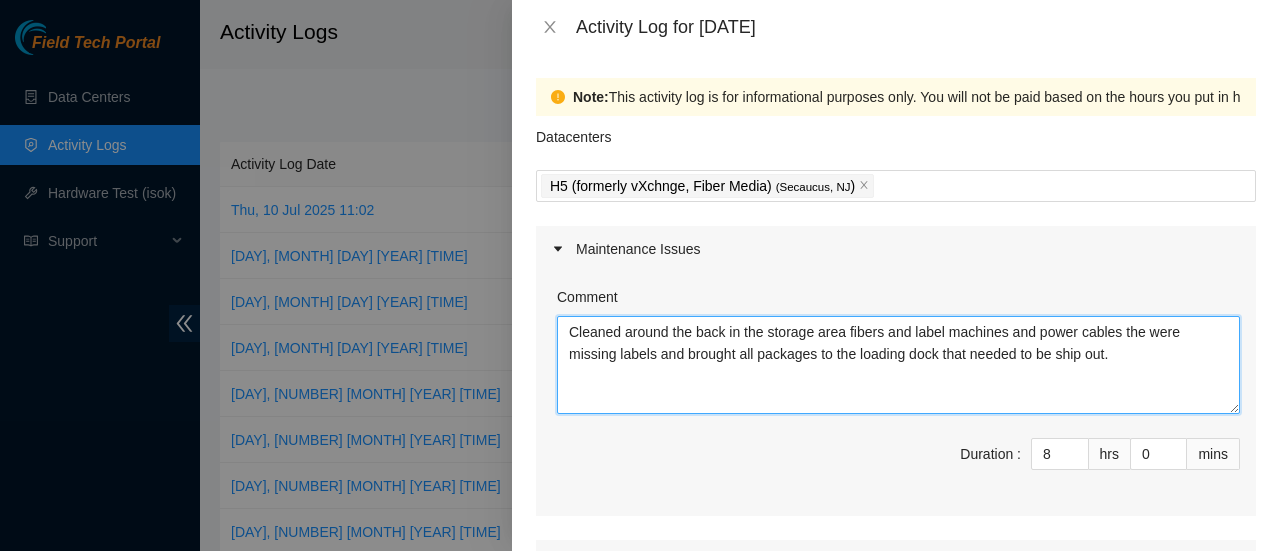 click on "Cleaned around the back in the storage area fibers and label machines and power cables the were missing labels and brought all packages to the loading dock that needed to be ship out." at bounding box center [898, 365] 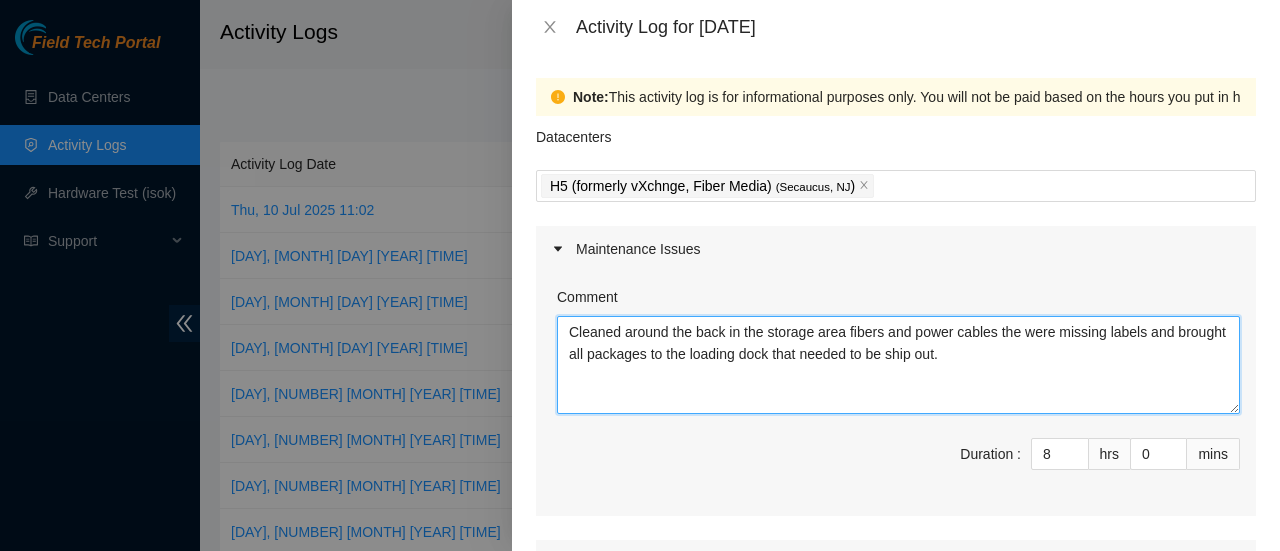 click on "Cleaned around the back in the storage area fibers and power cables the were missing labels and brought all packages to the loading dock that needed to be ship out." at bounding box center (898, 365) 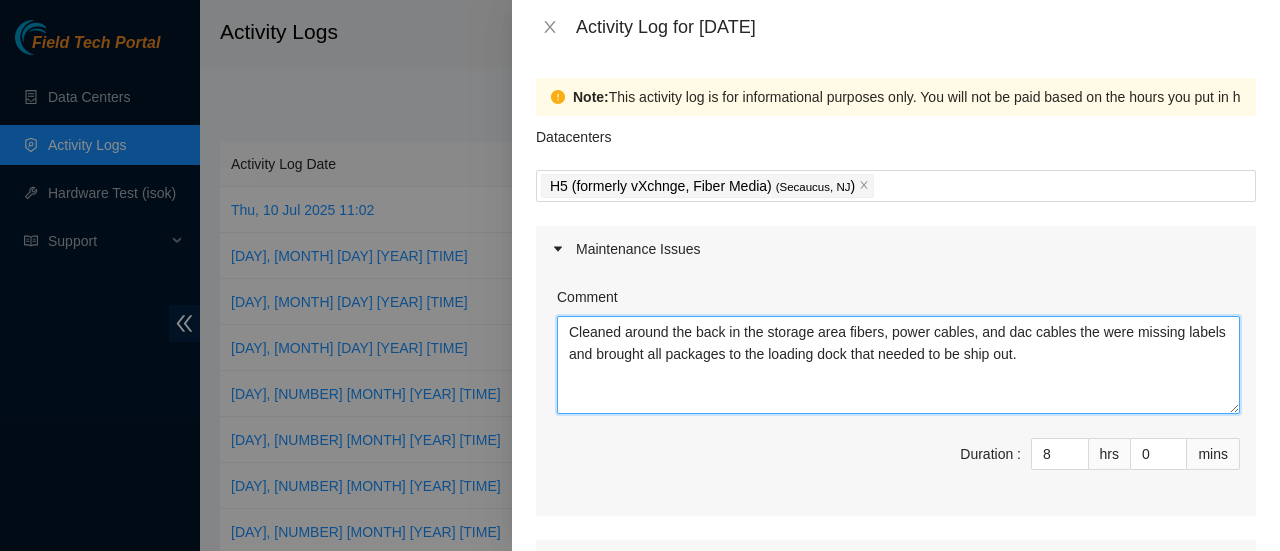 click on "Cleaned around the back in the storage area fibers, power cables, and dac cables the were missing labels and brought all packages to the loading dock that needed to be ship out." at bounding box center (898, 365) 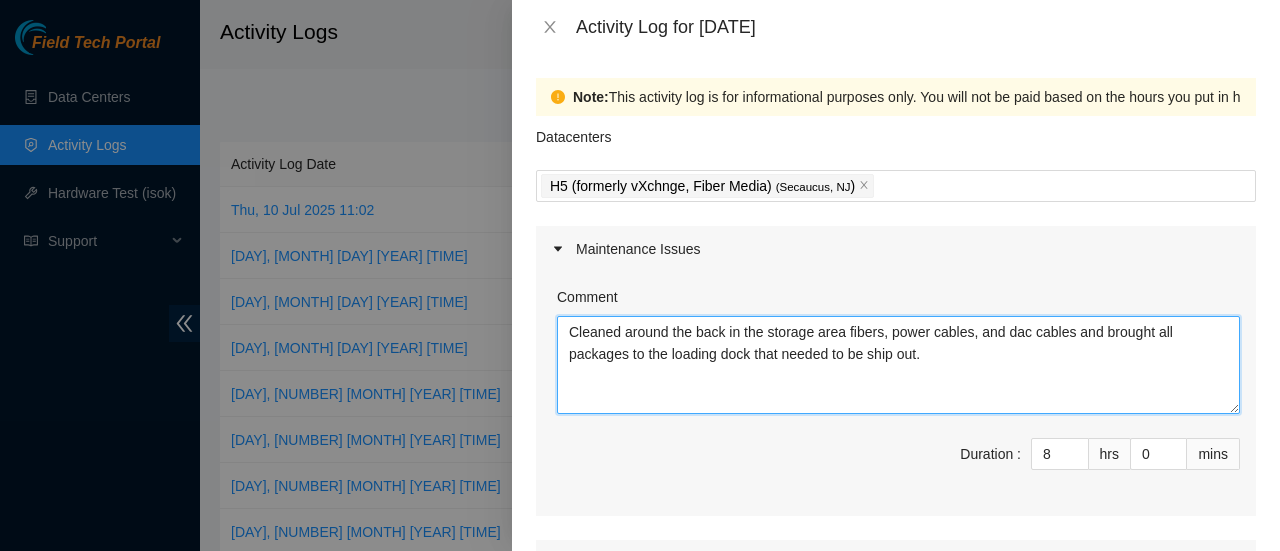 click on "Cleaned around the back in the storage area fibers, power cables, and dac cables and brought all packages to the loading dock that needed to be ship out." at bounding box center (898, 365) 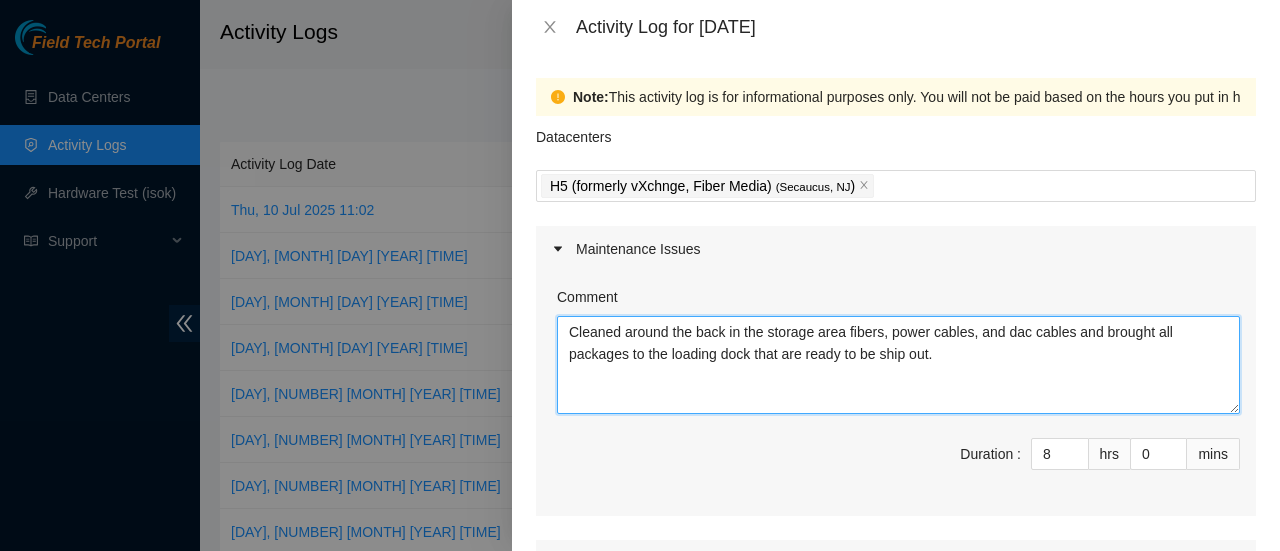 click on "Cleaned around the back in the storage area fibers, power cables, and dac cables and brought all packages to the loading dock that are ready to be ship out." at bounding box center (898, 365) 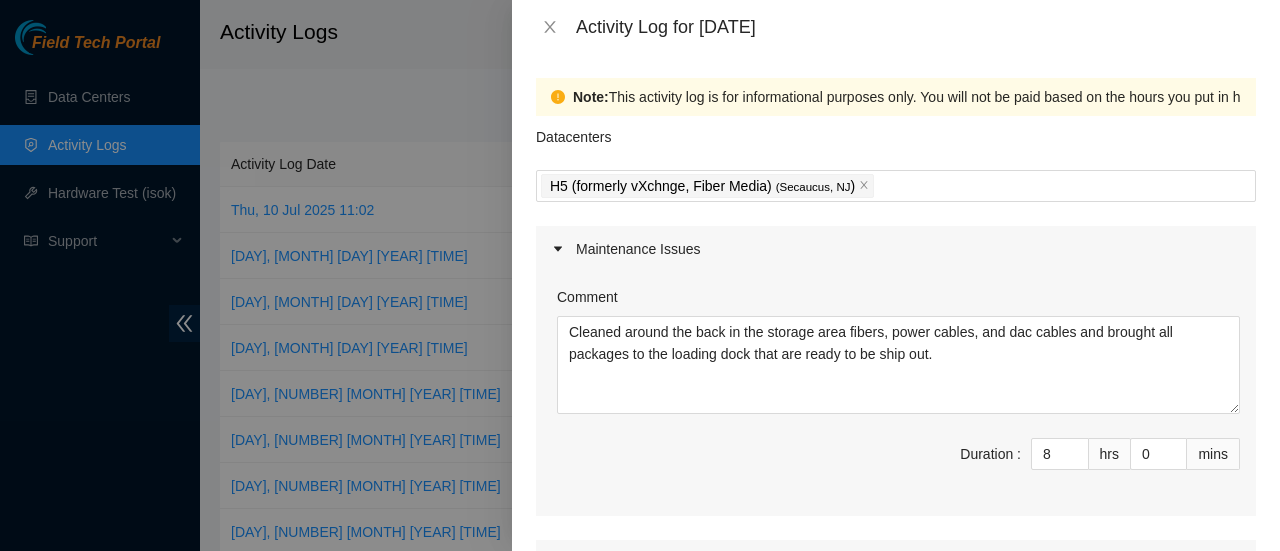 click on "Duration : 8 hrs 0 mins" at bounding box center (896, 466) 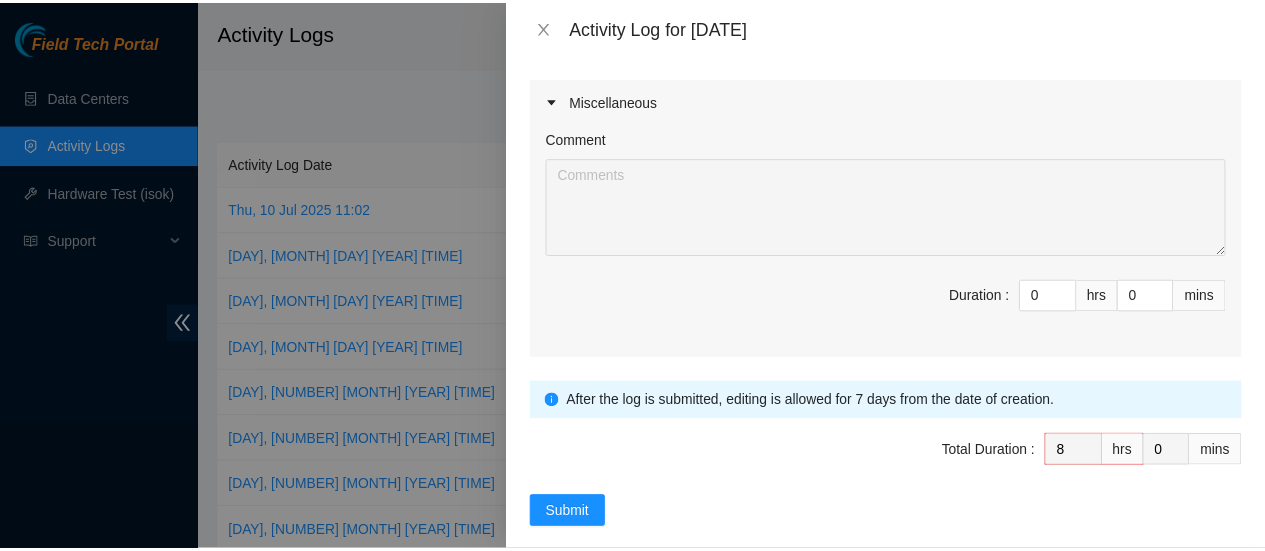 scroll, scrollTop: 787, scrollLeft: 0, axis: vertical 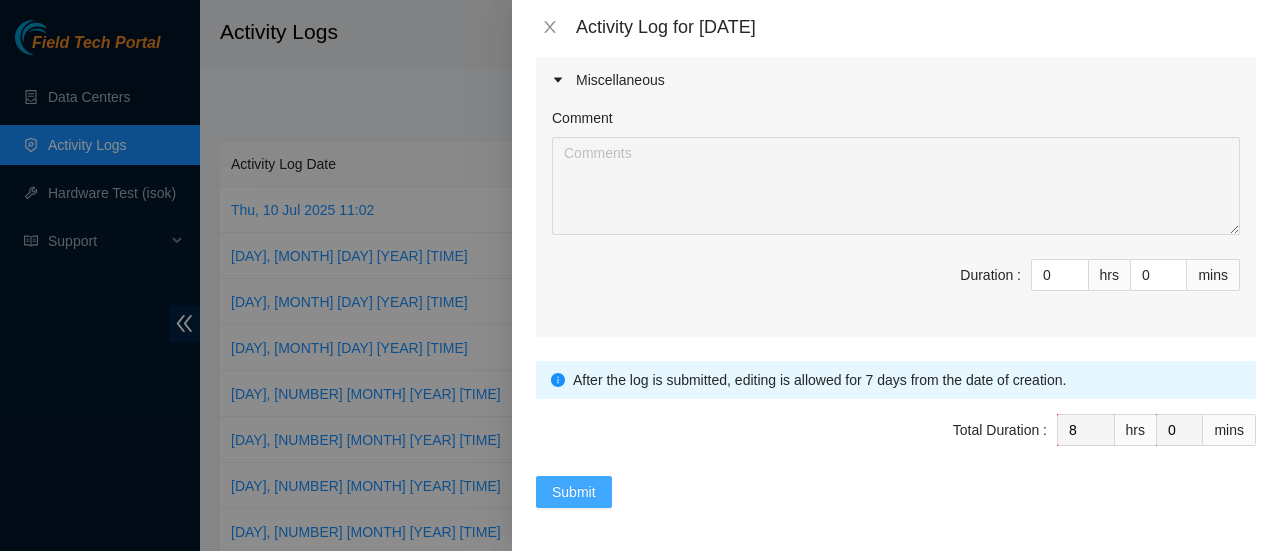 click on "Submit" at bounding box center (574, 492) 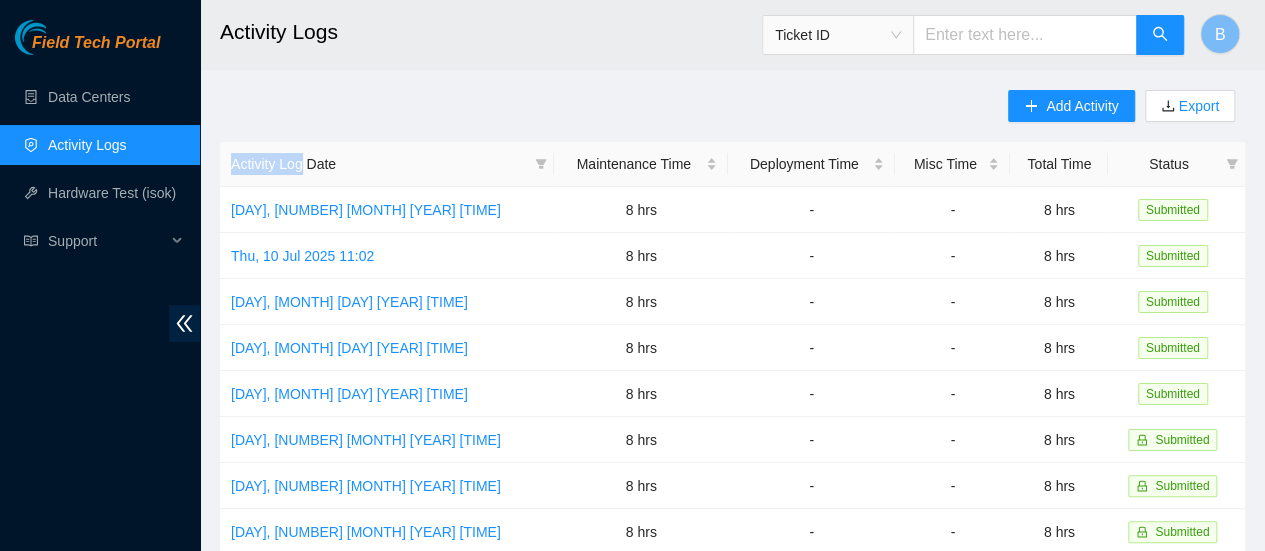 drag, startPoint x: 307, startPoint y: 159, endPoint x: 364, endPoint y: 119, distance: 69.63476 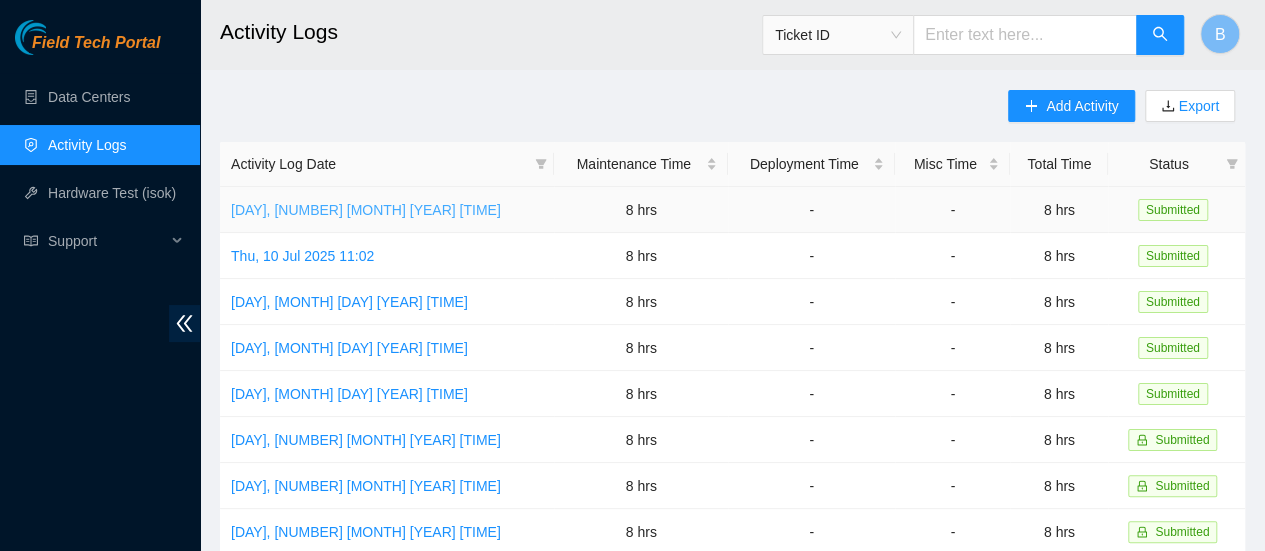 click on "[DAY], [NUMBER] [MONTH] [YEAR] [TIME]" at bounding box center (366, 210) 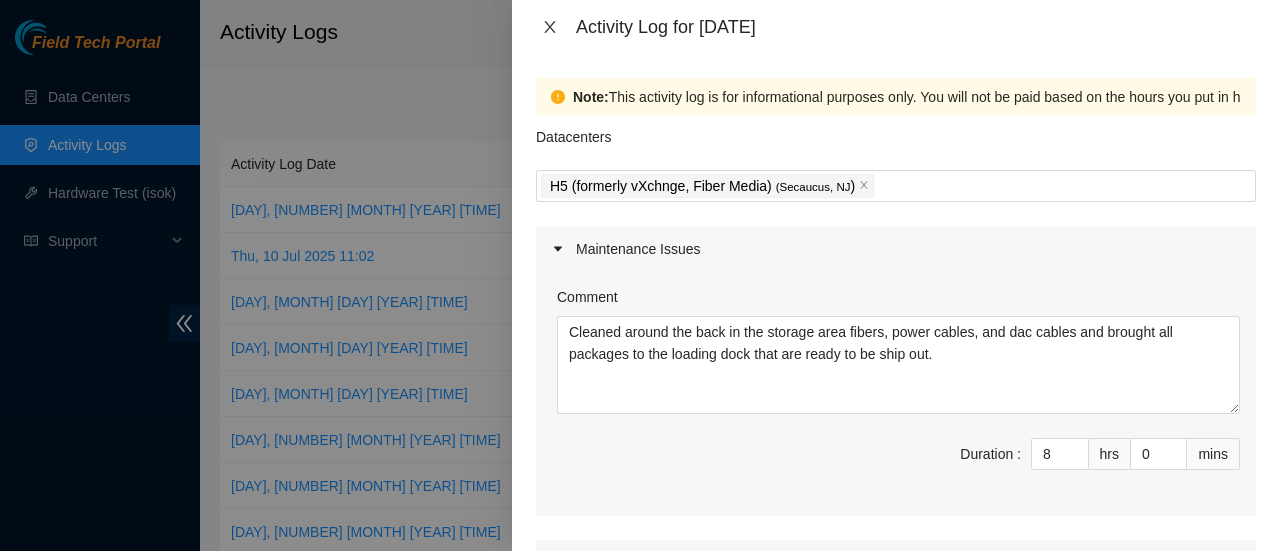 click at bounding box center [550, 27] 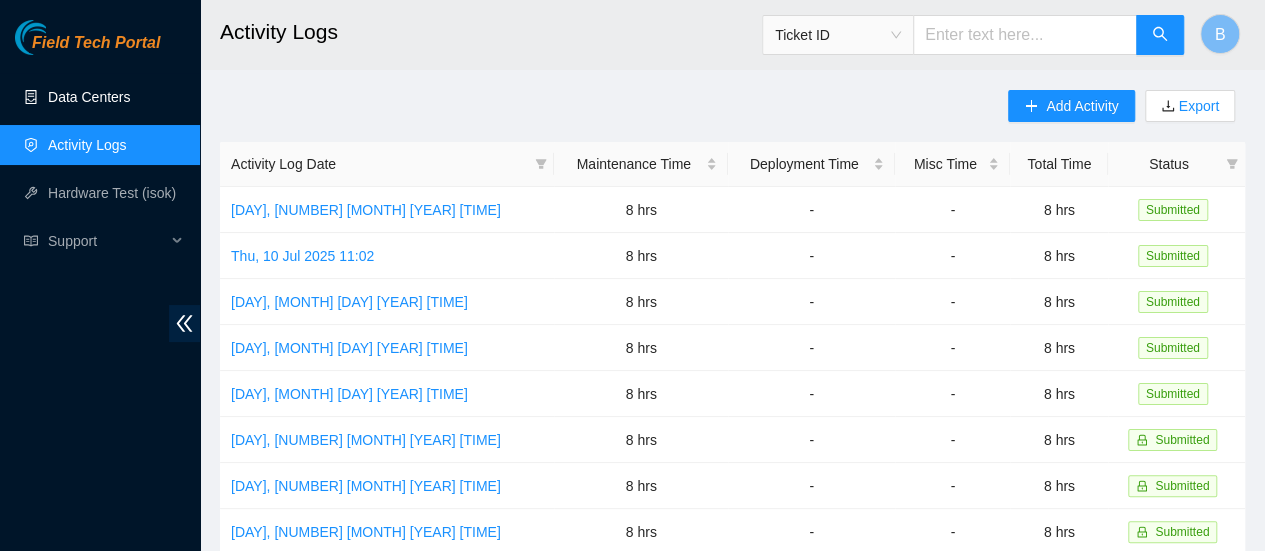 click on "Data Centers" at bounding box center [89, 97] 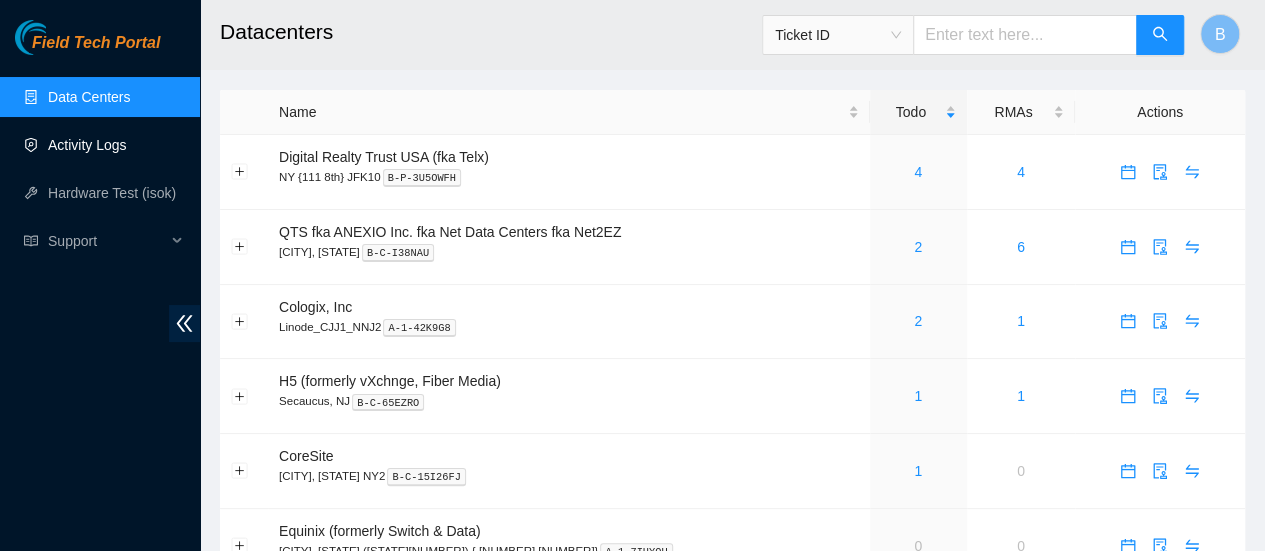 click on "Activity Logs" at bounding box center (87, 145) 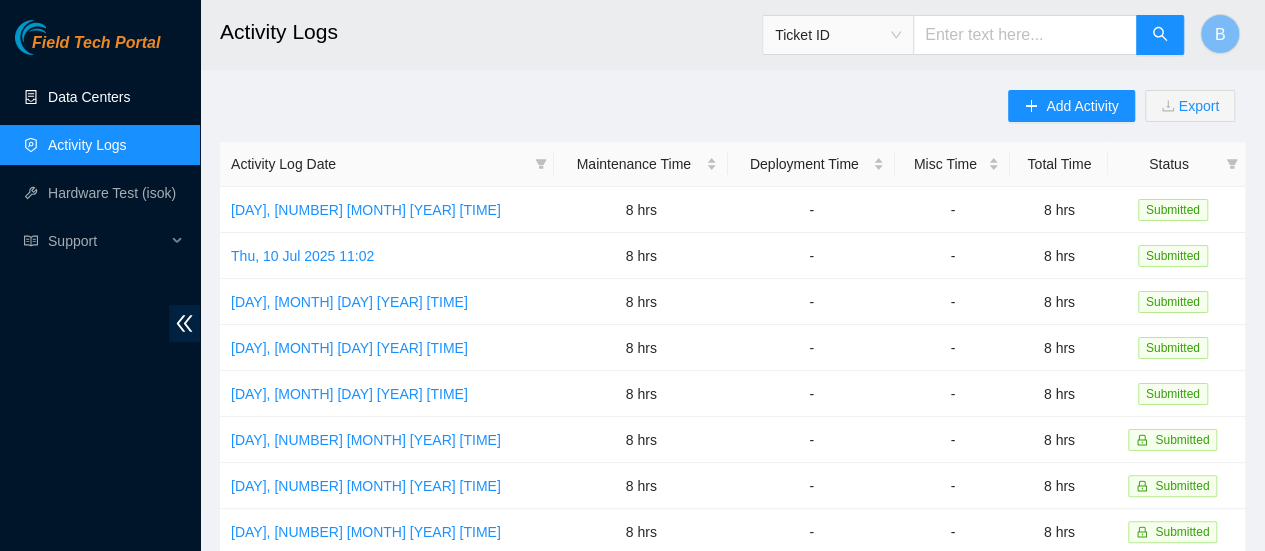 click on "Data Centers" at bounding box center [89, 97] 